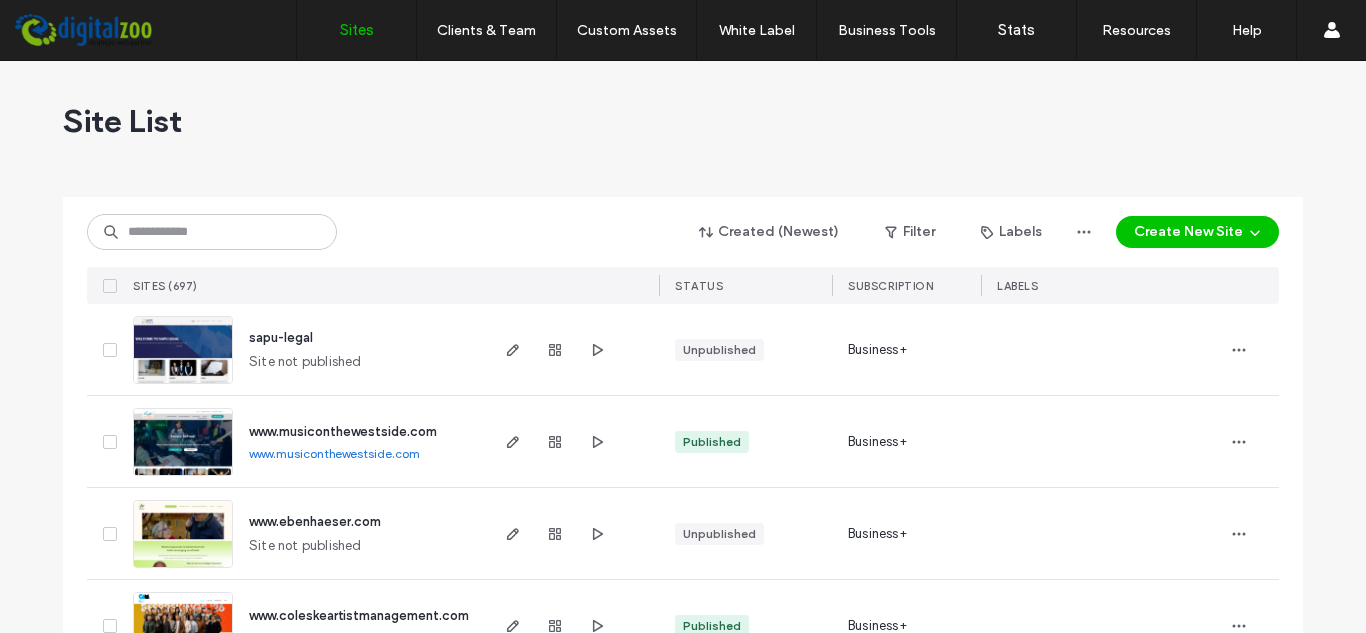 scroll, scrollTop: 0, scrollLeft: 0, axis: both 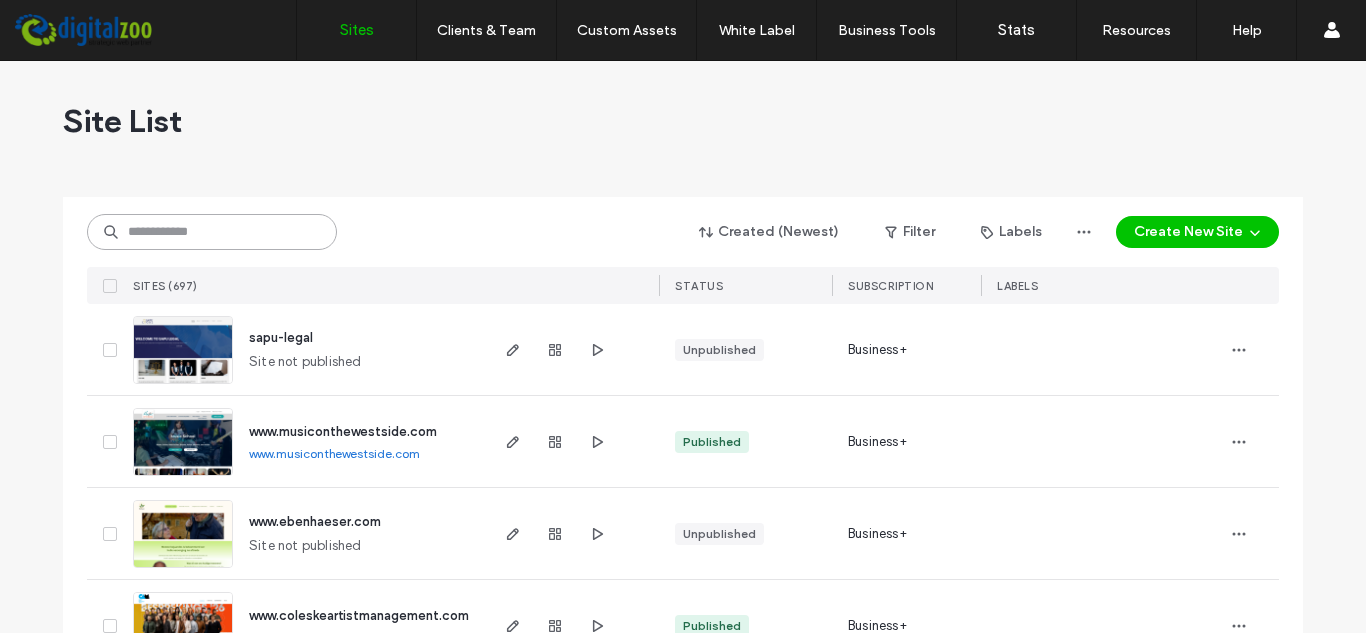click at bounding box center [212, 232] 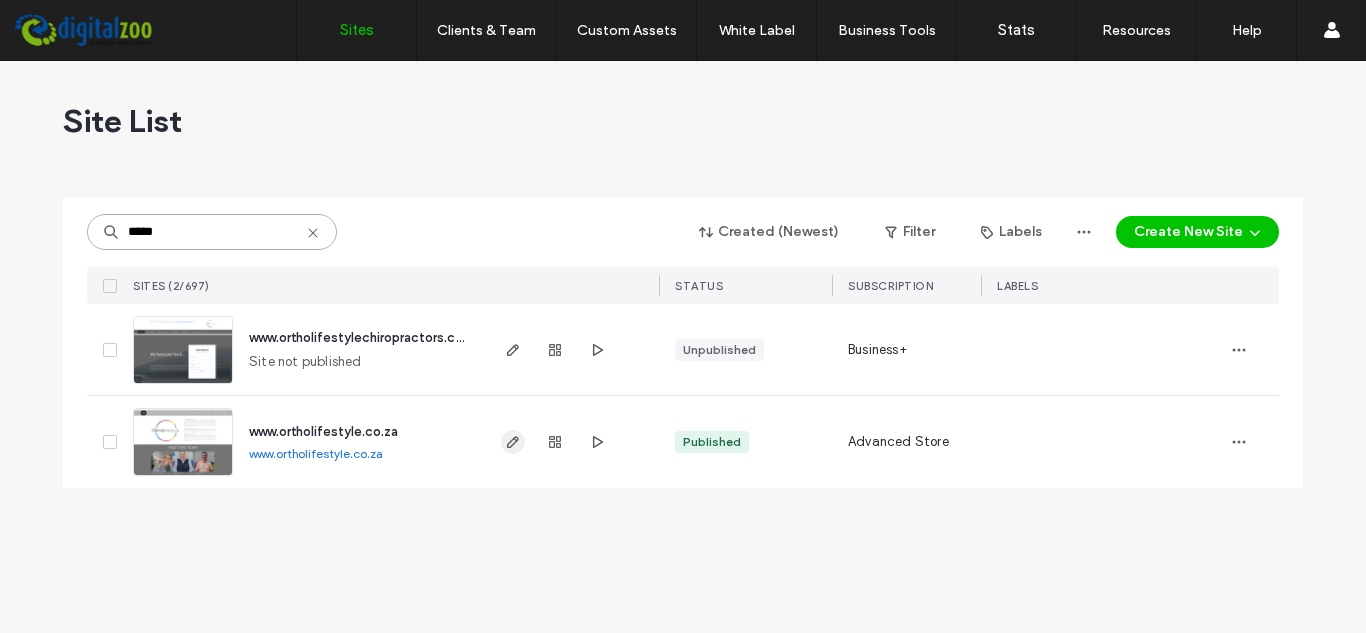type on "*****" 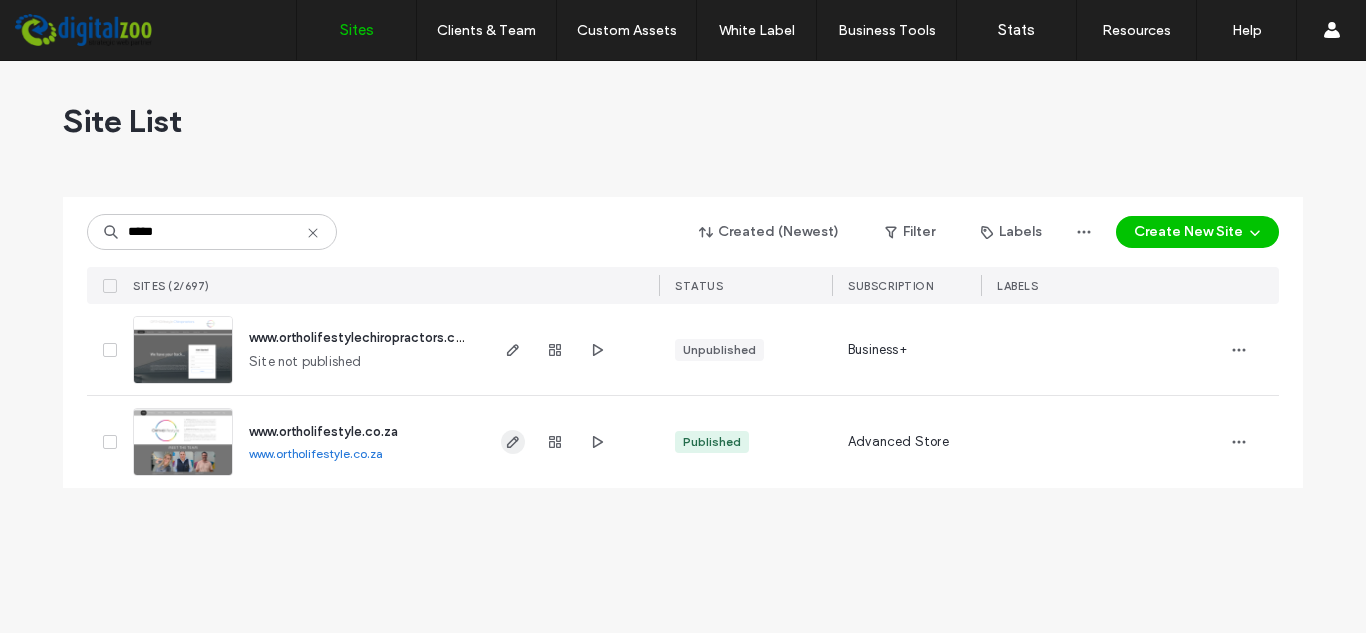 click 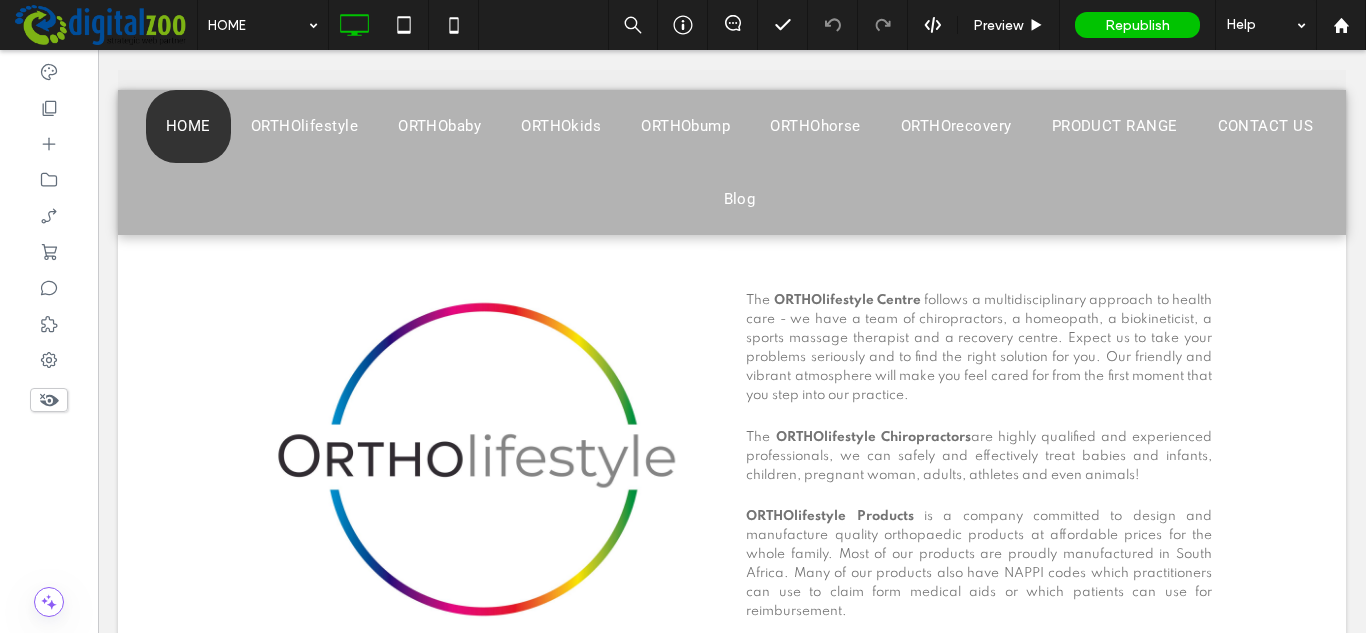 scroll, scrollTop: 0, scrollLeft: 0, axis: both 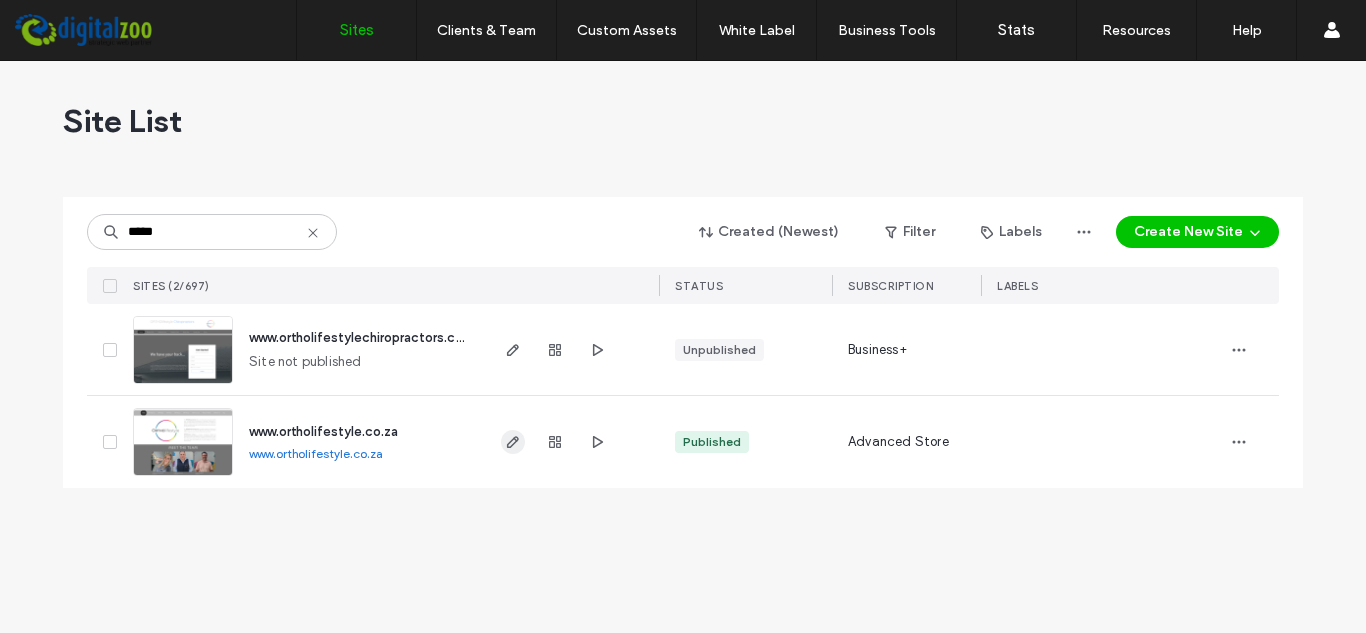 type on "*****" 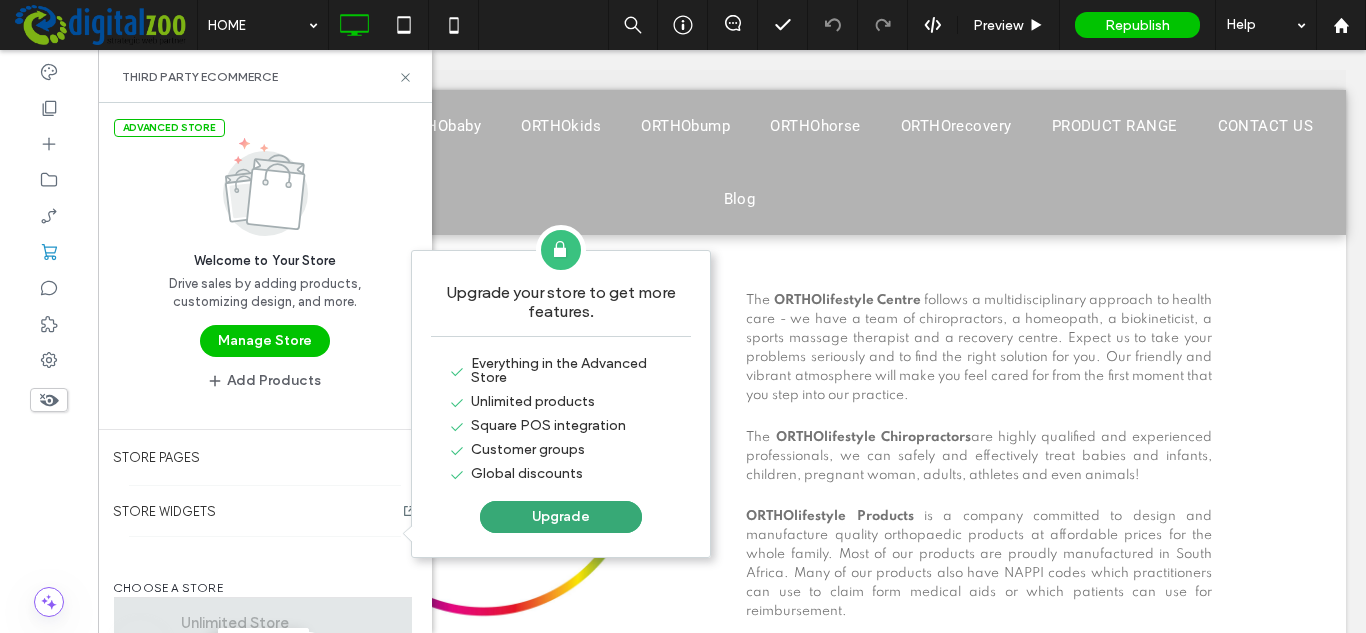 scroll, scrollTop: 0, scrollLeft: 0, axis: both 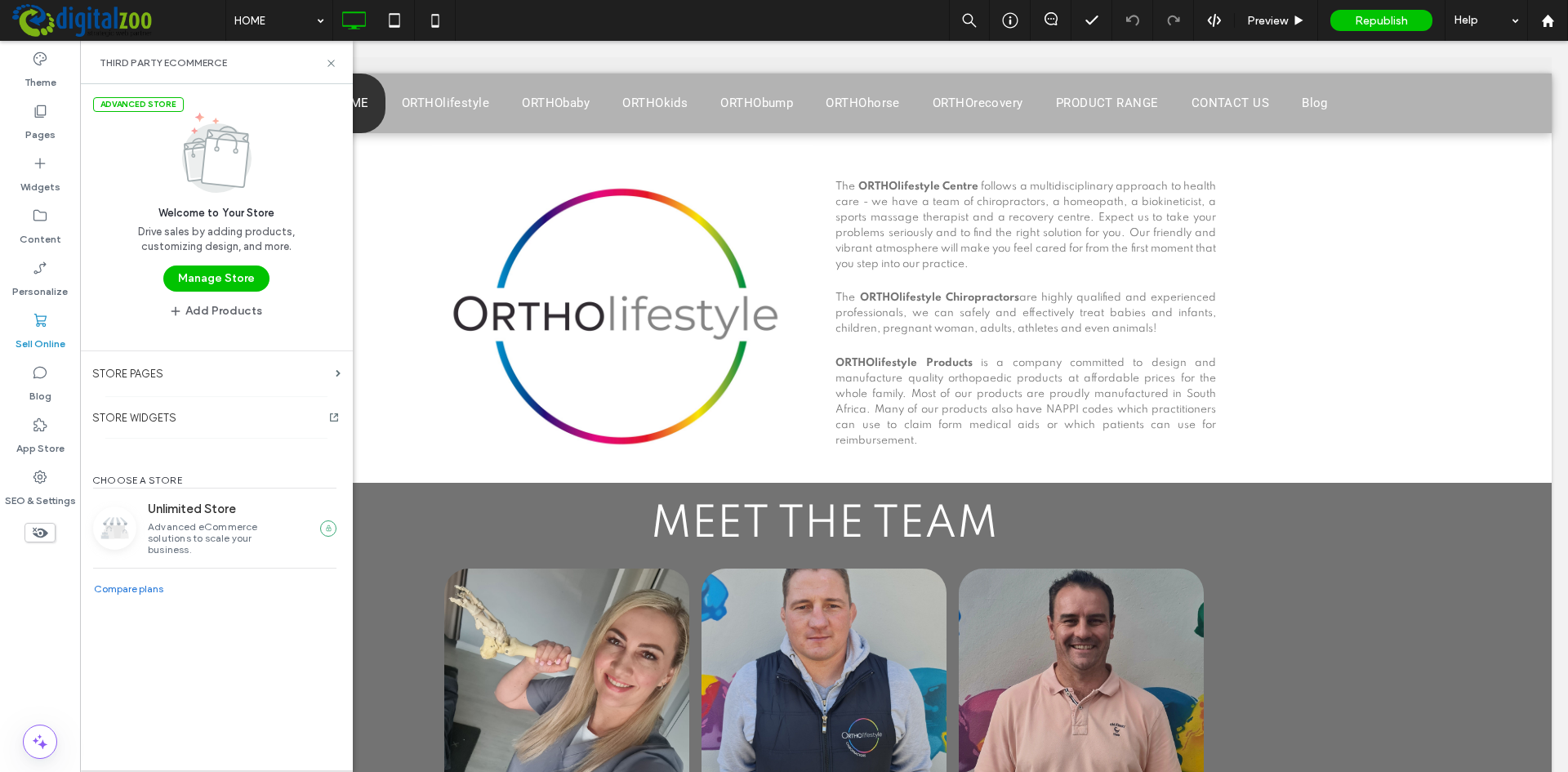 click on "Compare plans" at bounding box center (128, 589) 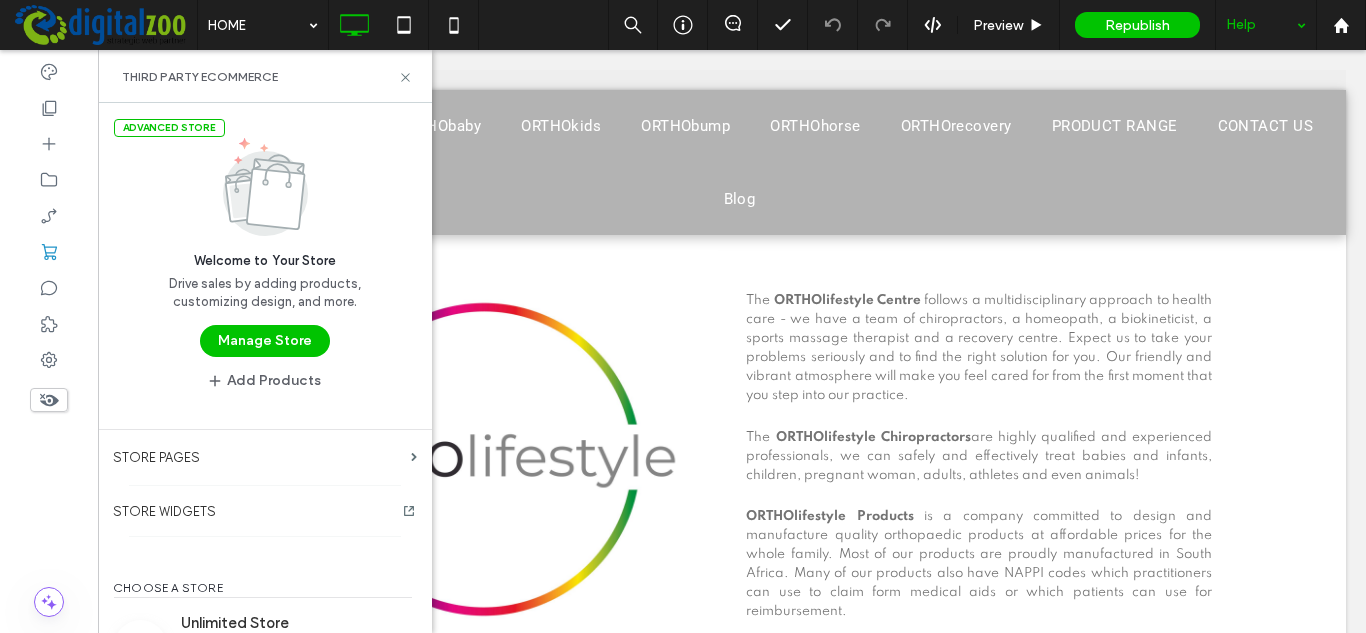 click on "Help" at bounding box center [1266, 25] 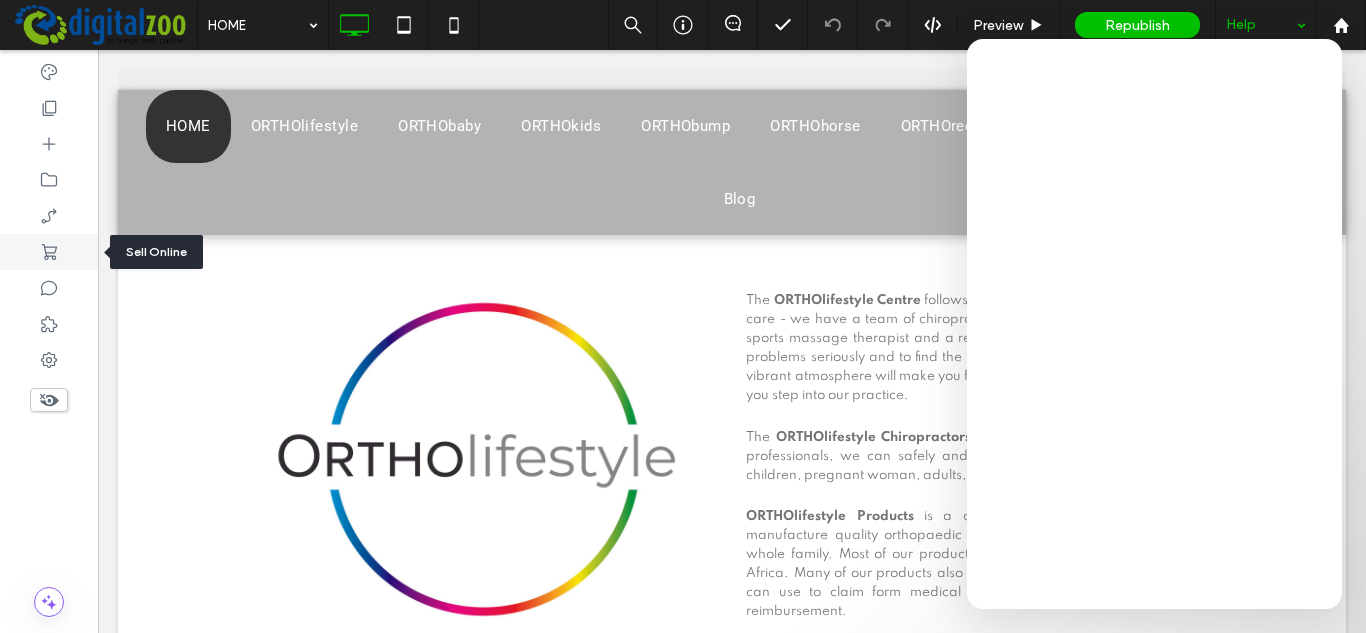 click 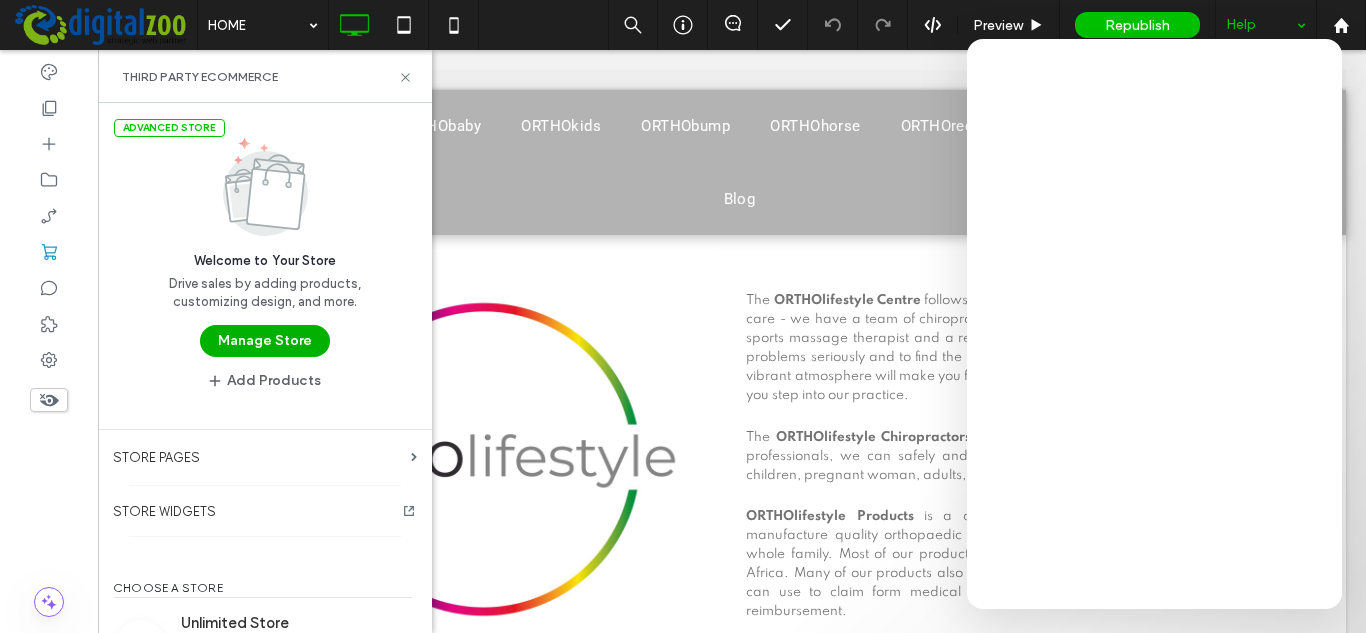 click on "Manage Store" at bounding box center (265, 341) 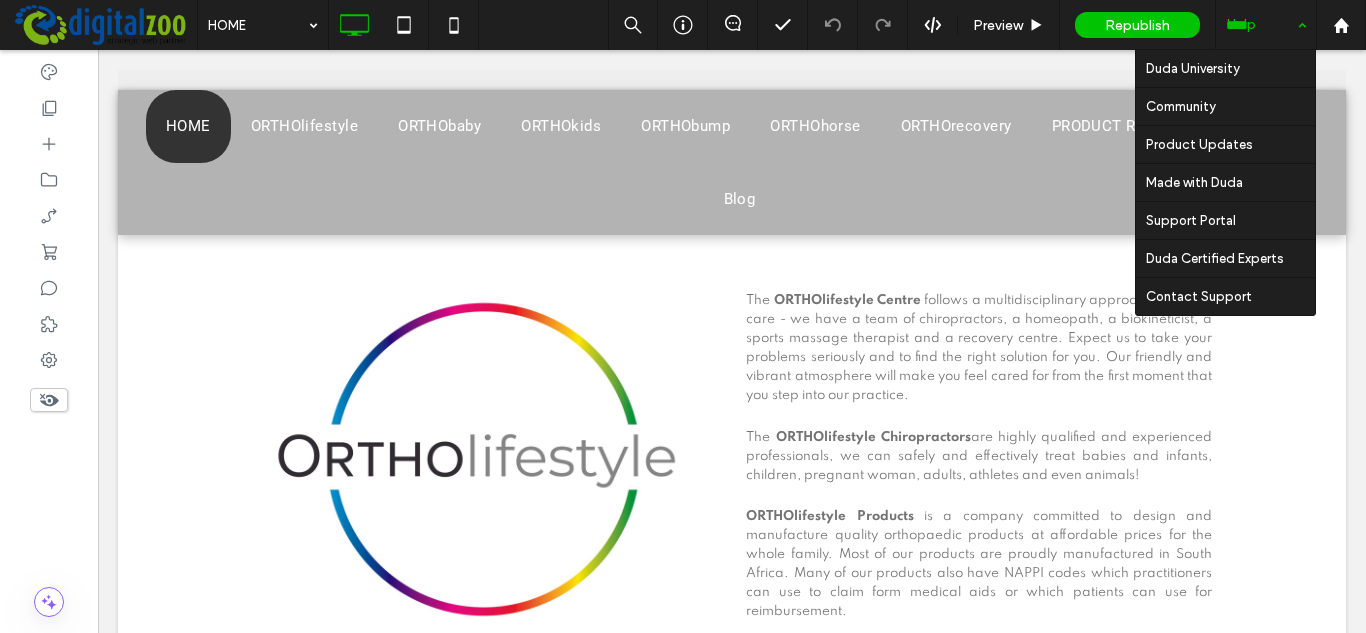click on "Help" at bounding box center [1266, 25] 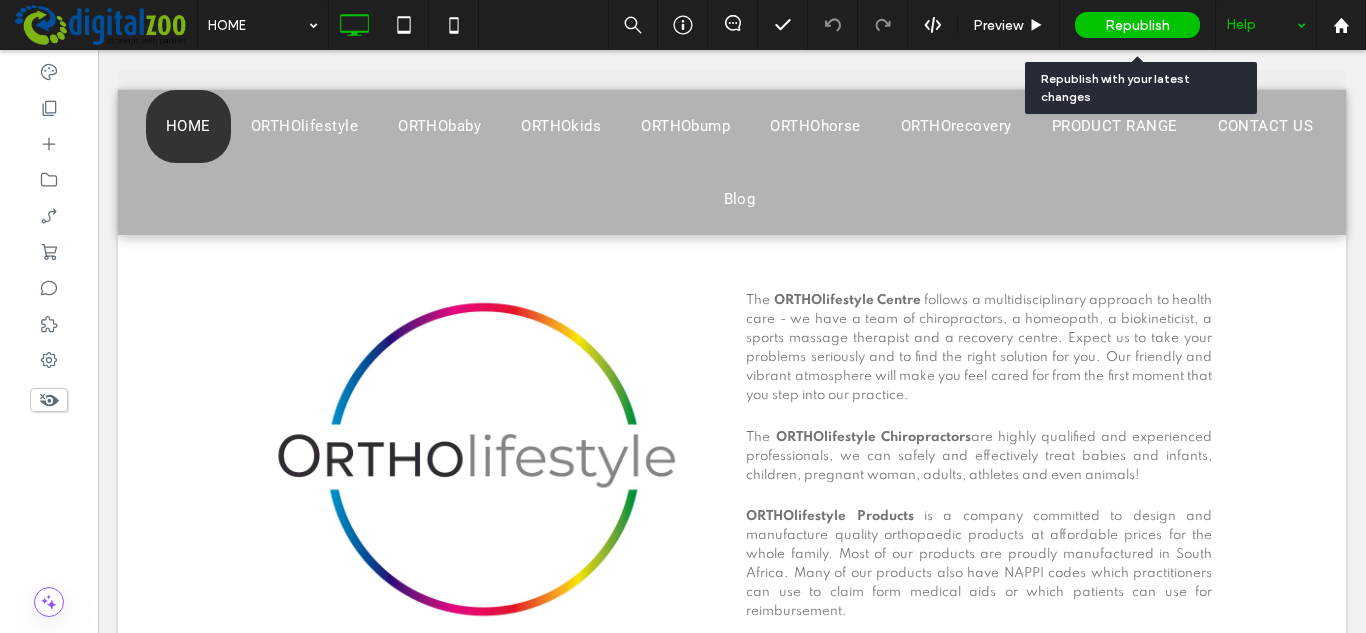 click on "Republish" at bounding box center [1137, 25] 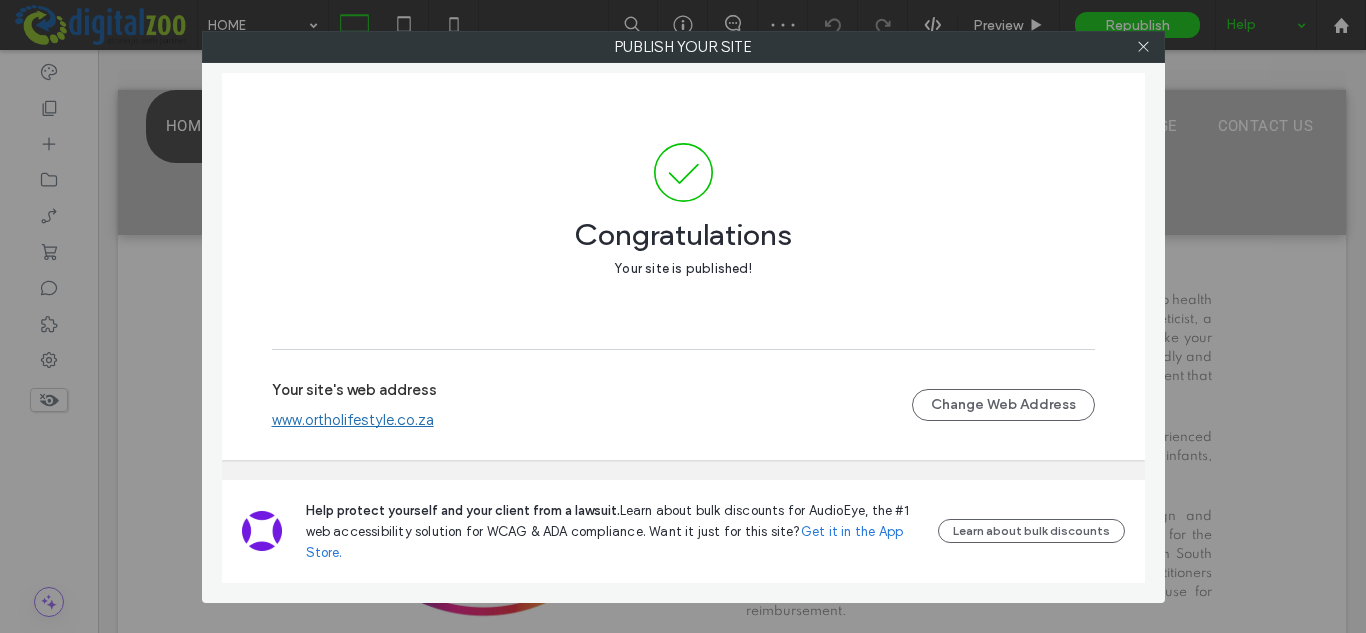 click 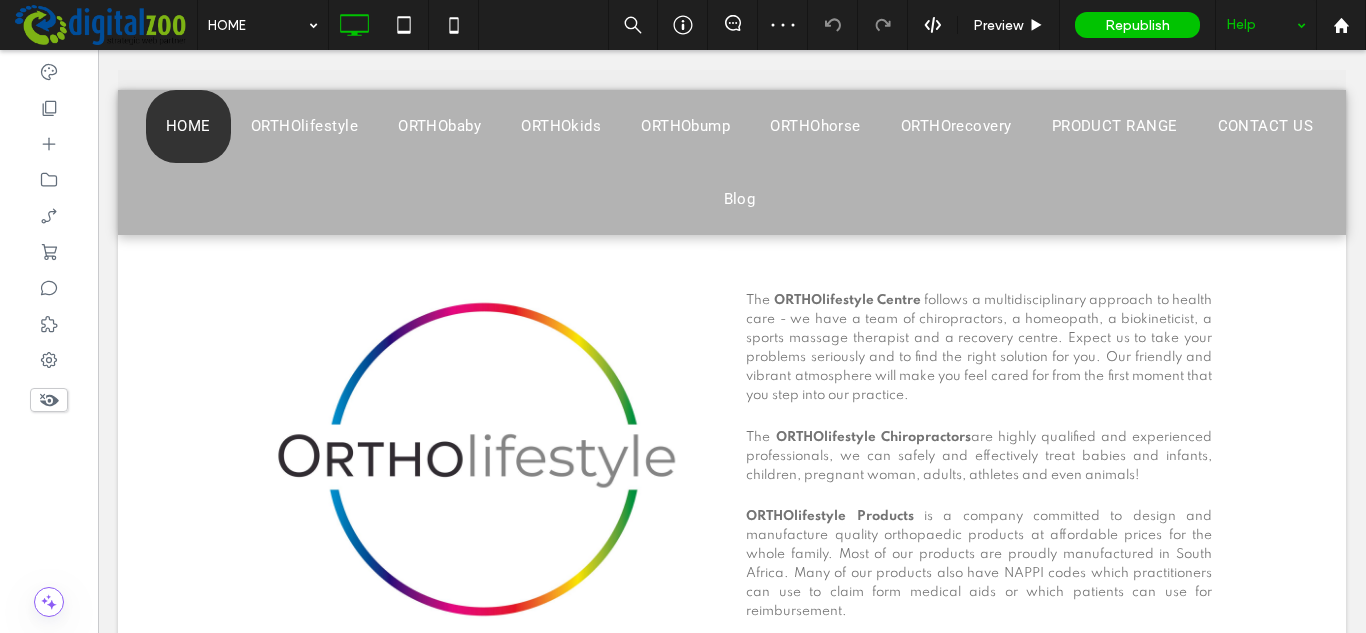 click on "Help" at bounding box center (1266, 25) 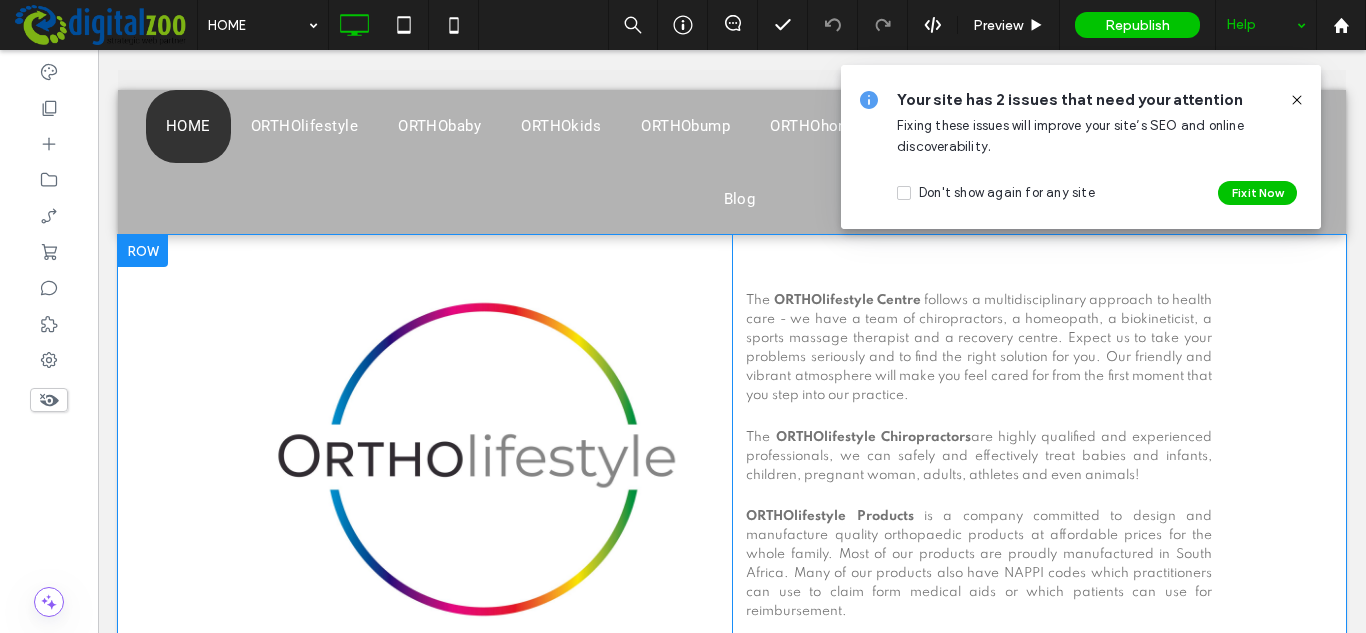click on "follows a multidisciplinary approach to health care - we have a team of chiropractors, a homeopath, a biokineticist, a sports massage therapist and a recovery centre. Expect us to take your problems seriously and to find the right solution for you. Our friendly and vibrant atmosphere will make you feel cared for from the first moment that you step into our practice." at bounding box center (979, 348) 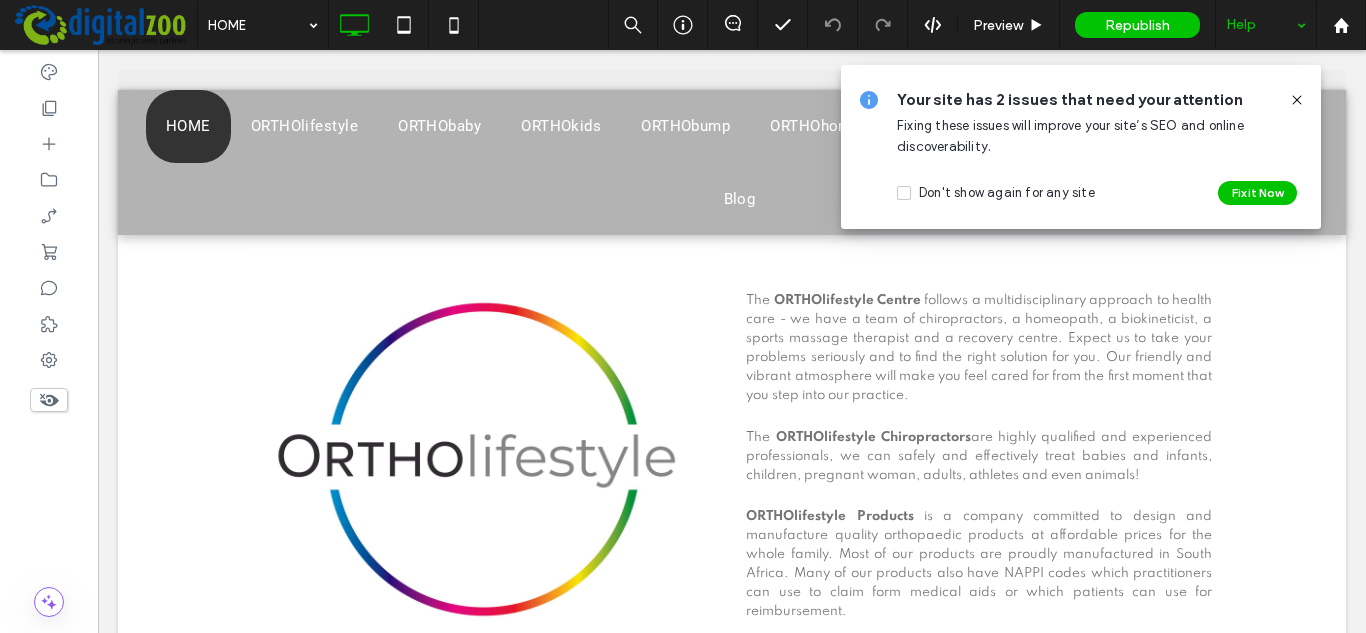 click 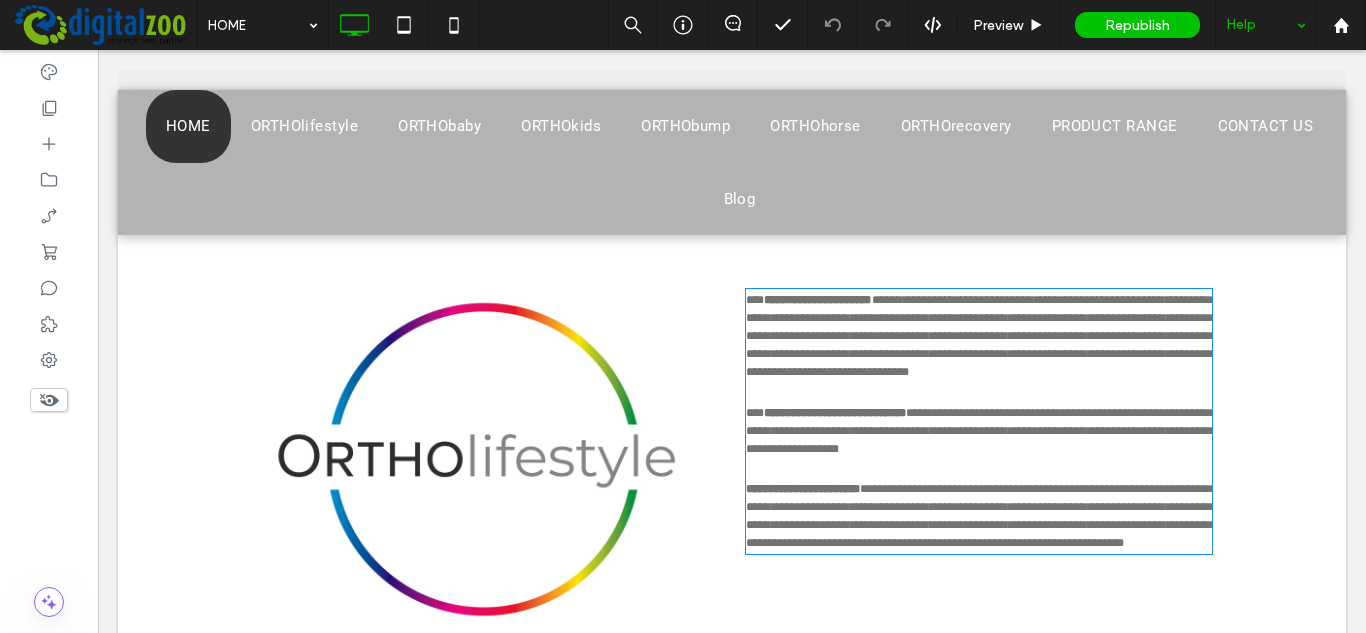 type on "**" 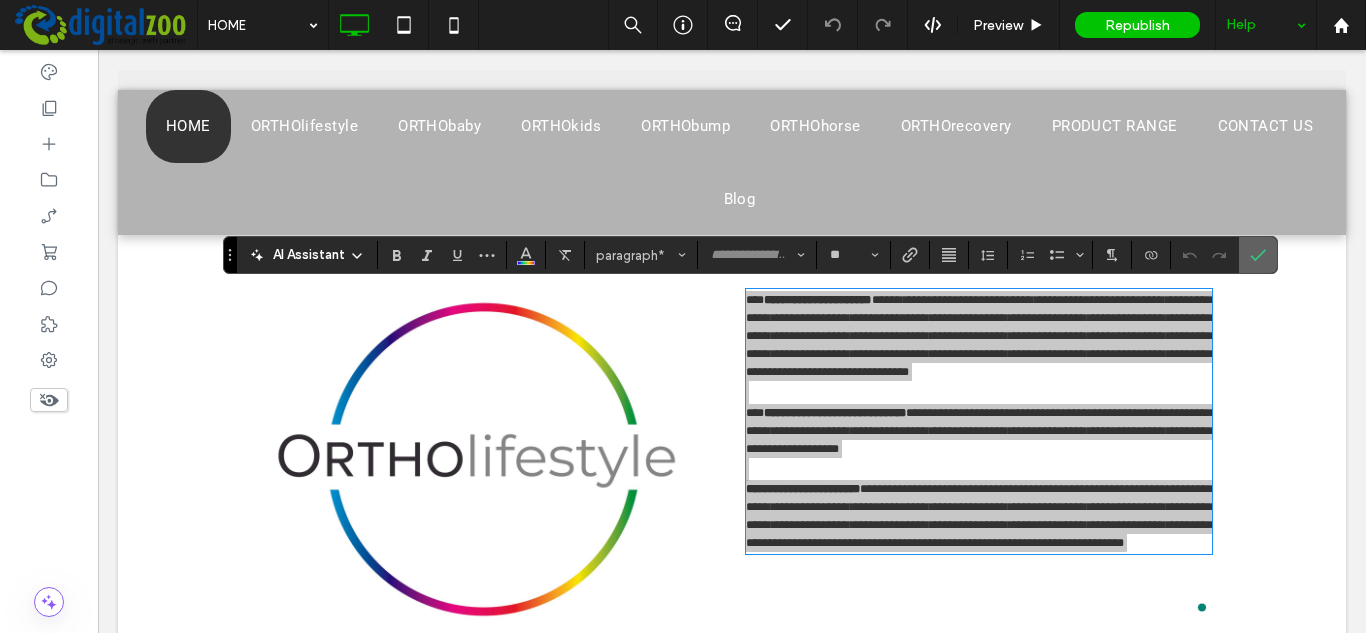 drag, startPoint x: 1261, startPoint y: 254, endPoint x: 1140, endPoint y: 223, distance: 124.90797 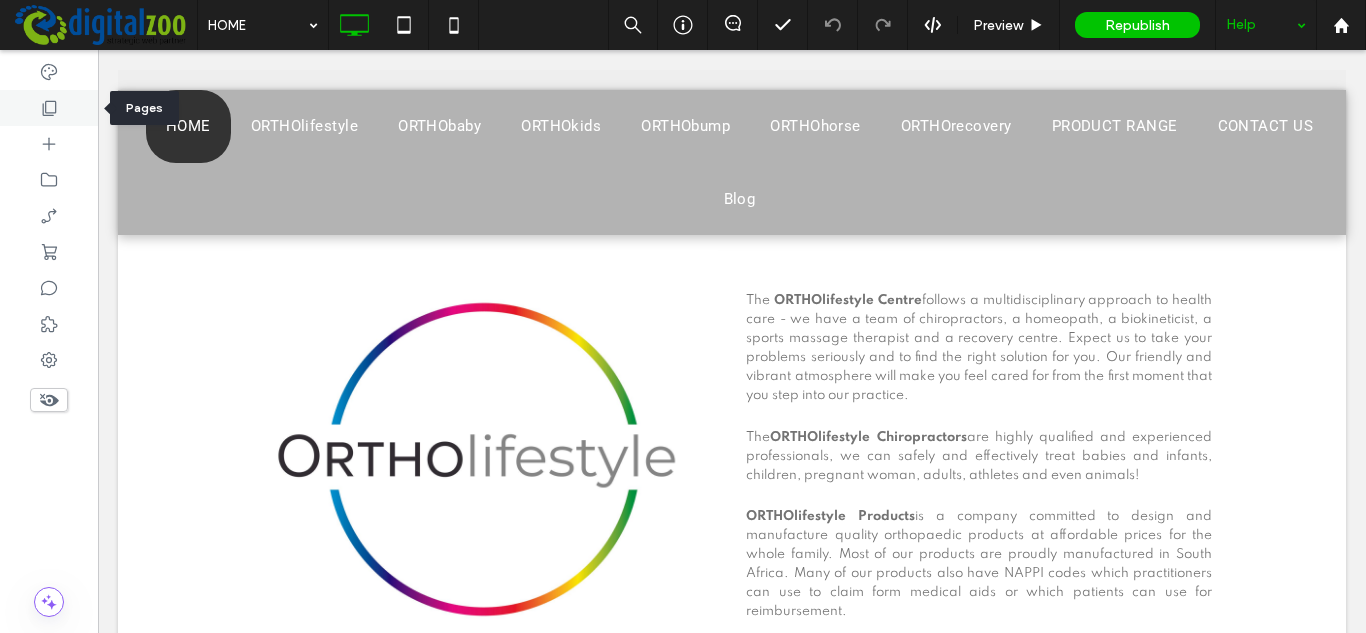 click at bounding box center (49, 108) 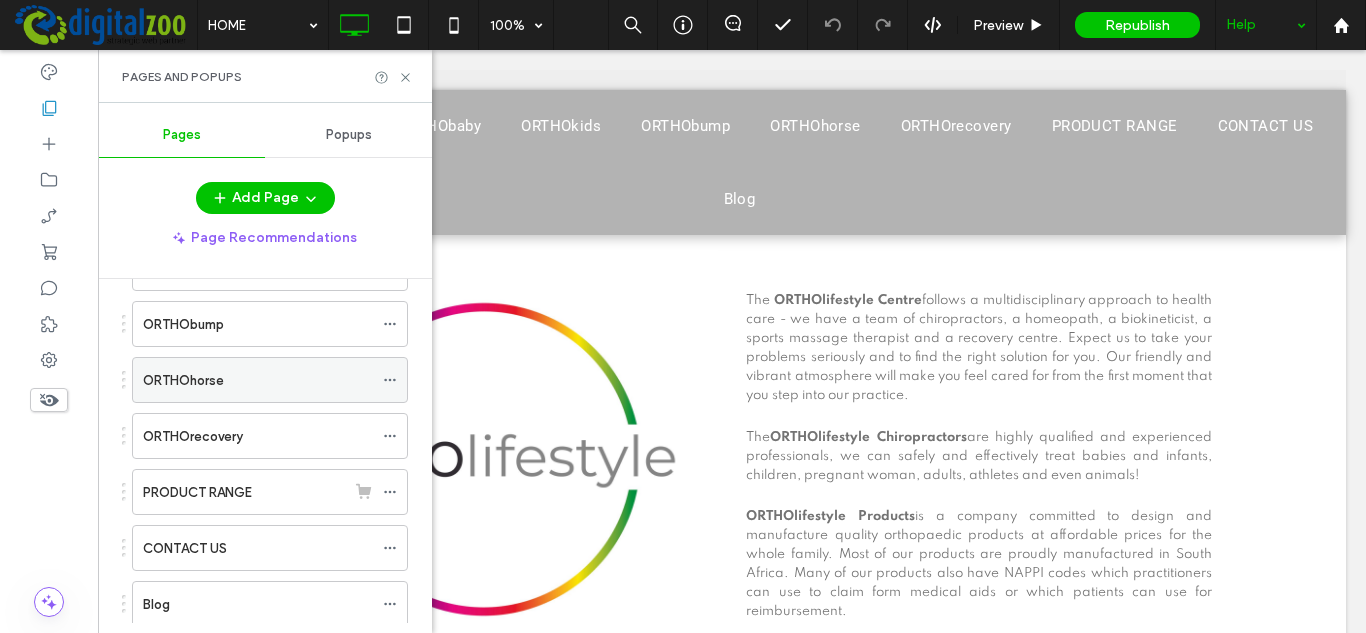 scroll, scrollTop: 354, scrollLeft: 0, axis: vertical 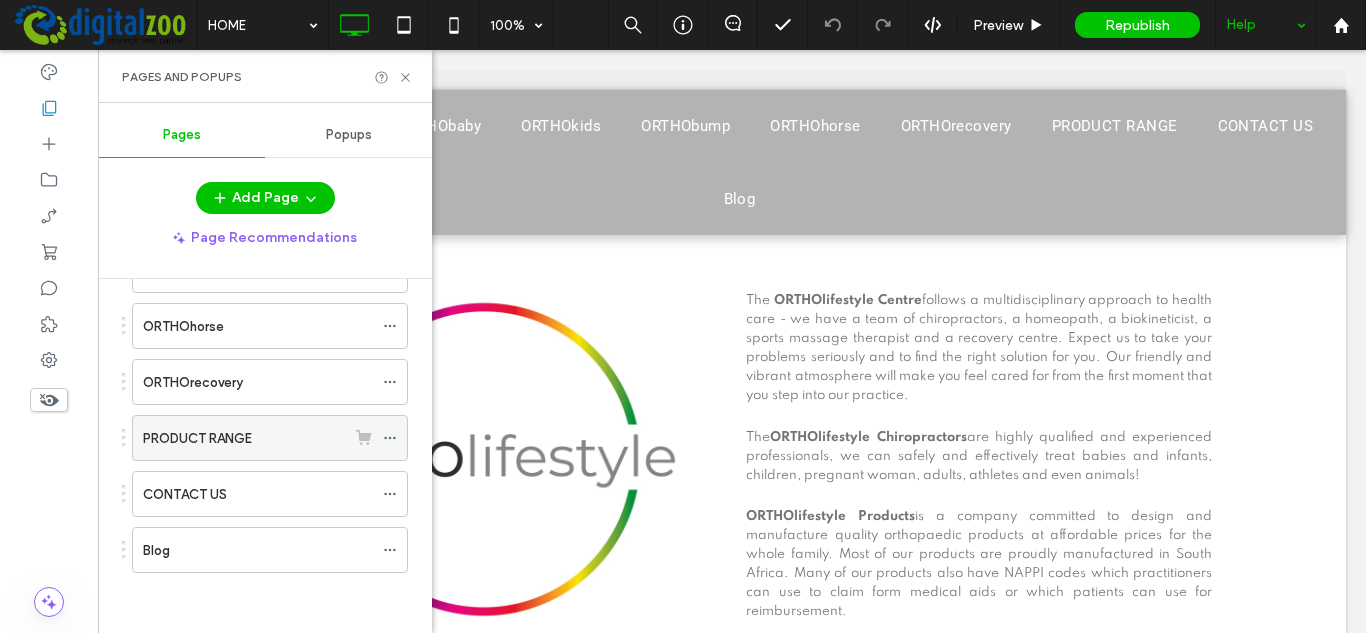 click 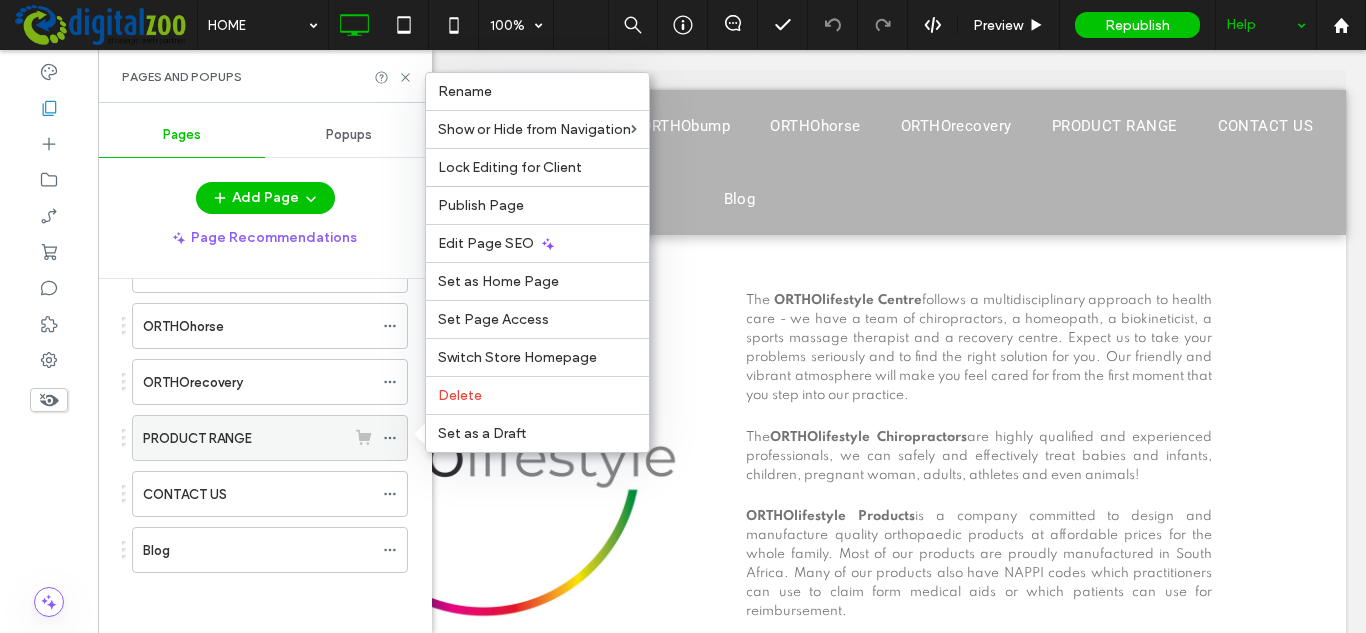 click 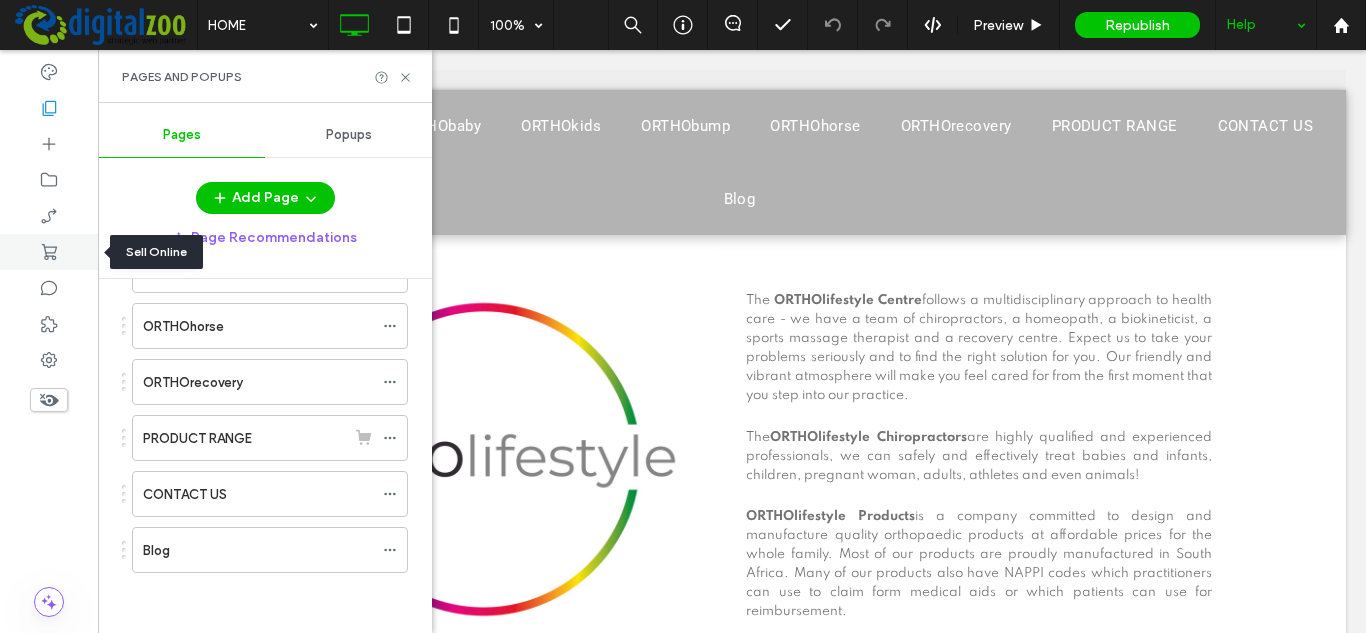click at bounding box center (49, 252) 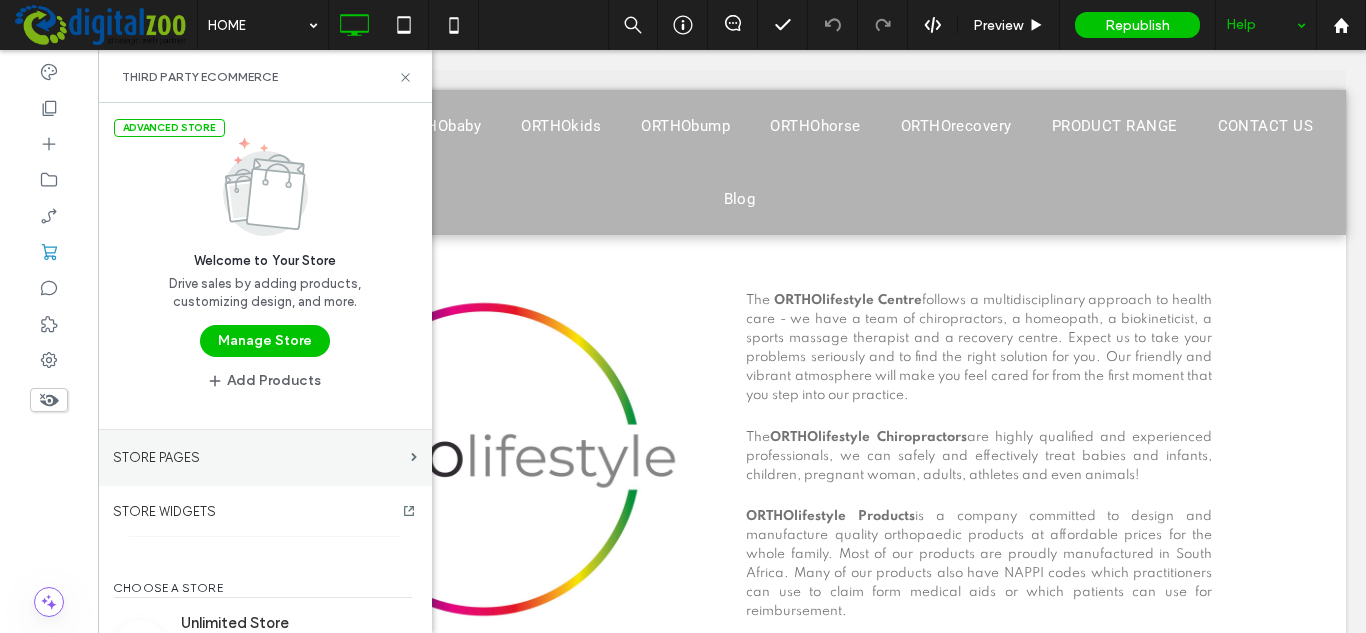 click on "STORE PAGES" at bounding box center (258, 457) 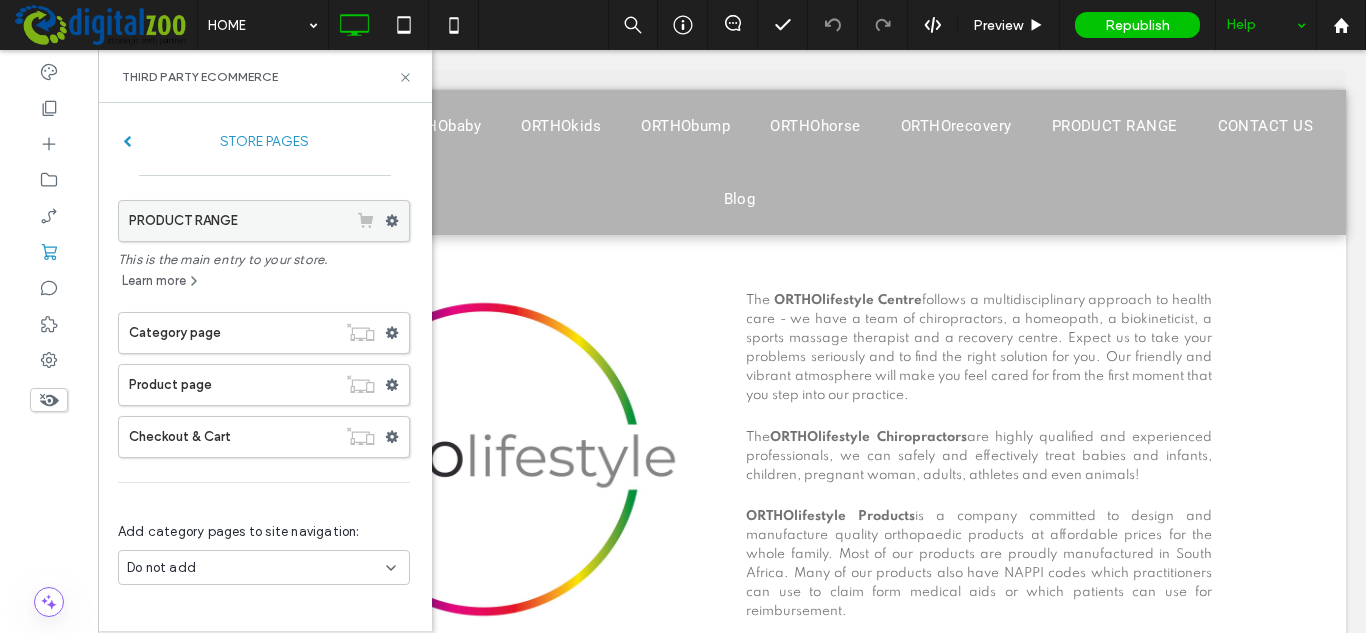 click 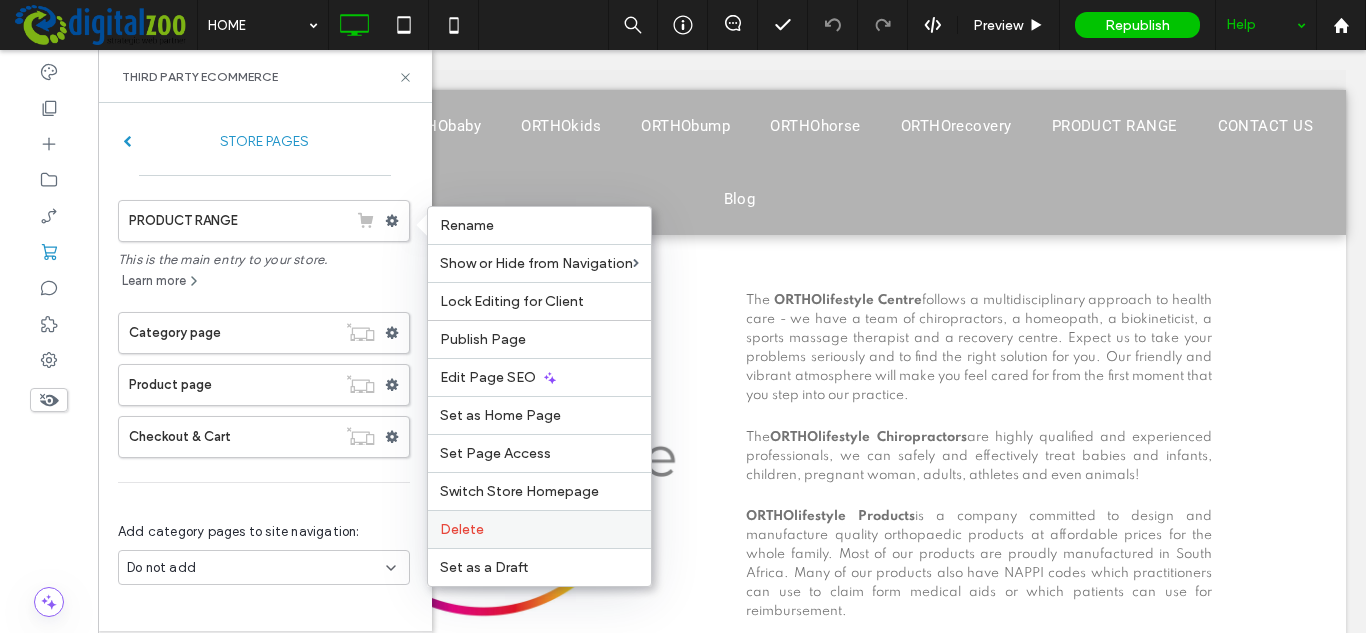 click on "Delete" at bounding box center (462, 529) 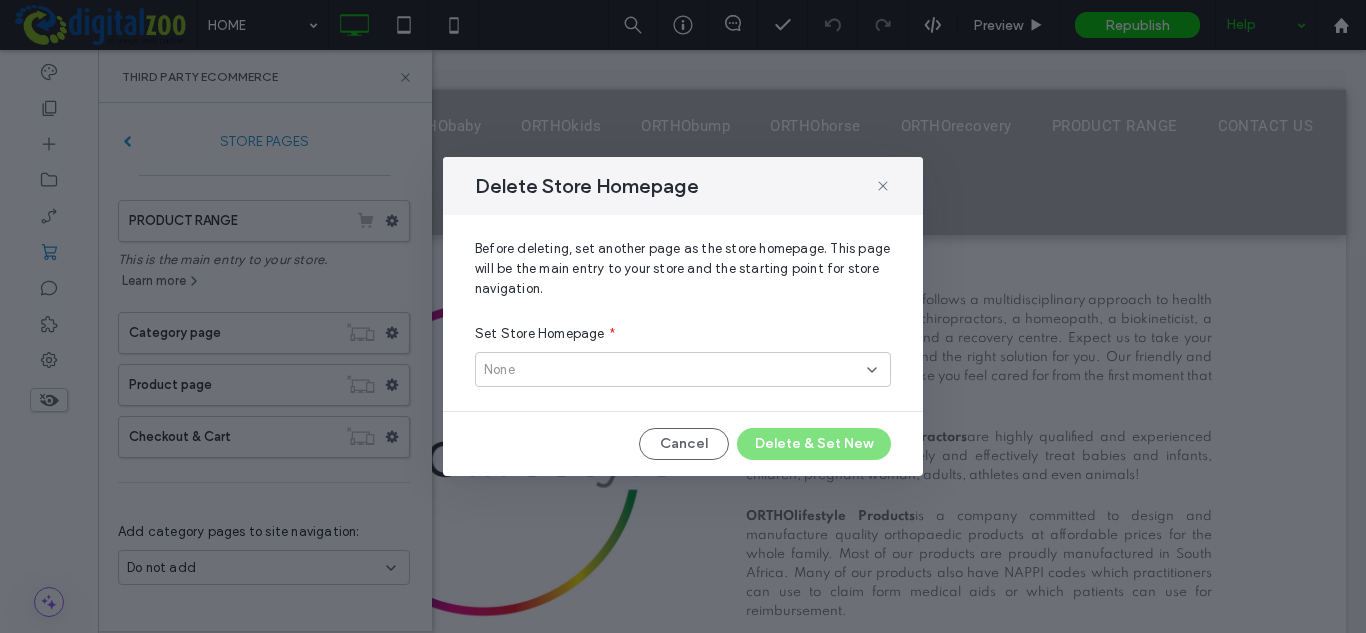 click on "None" at bounding box center (675, 370) 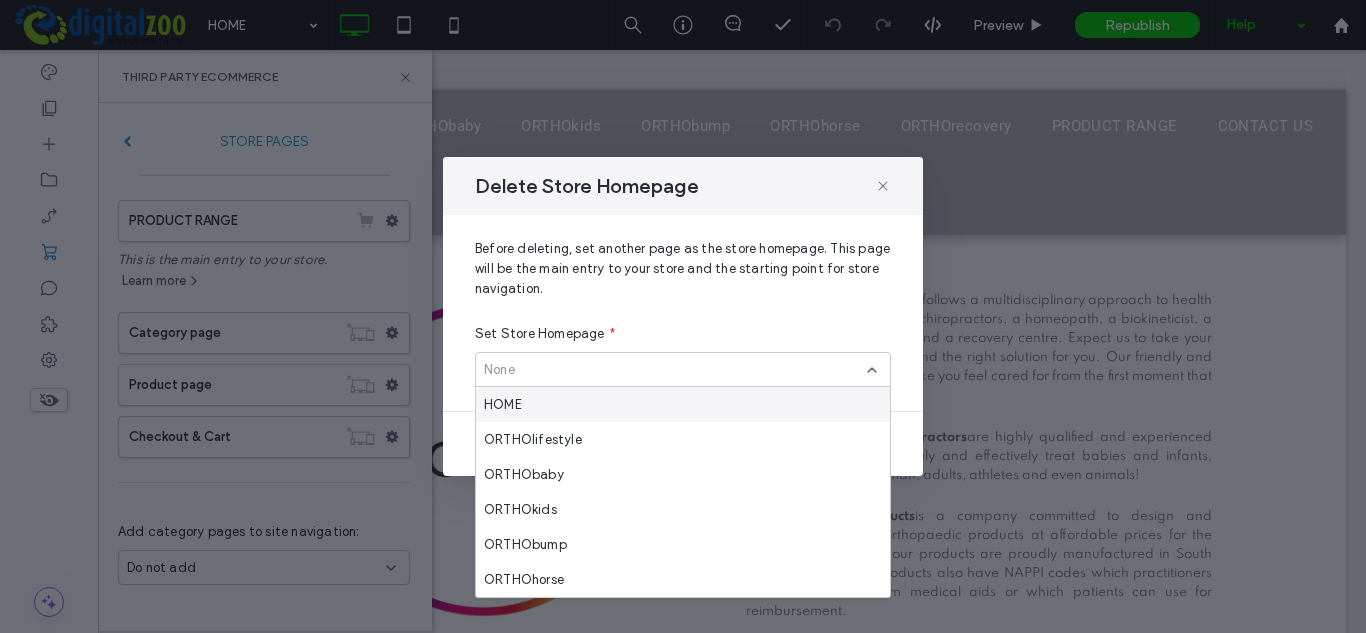 click on "None" at bounding box center [675, 370] 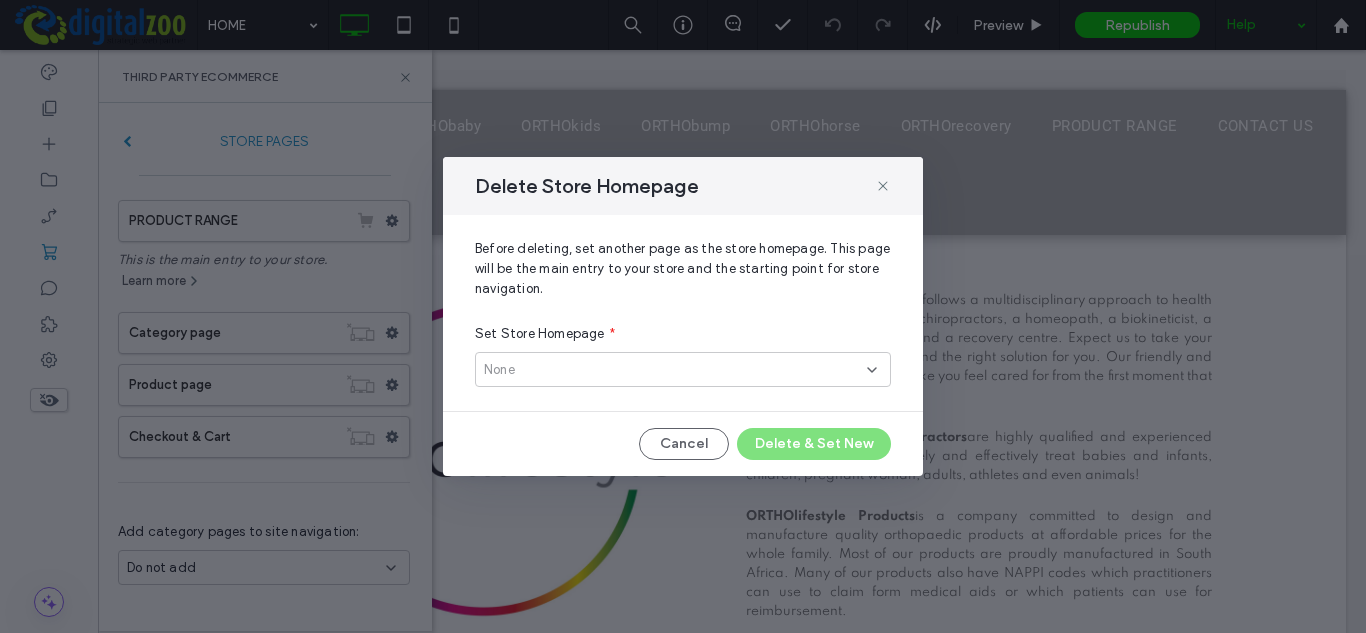 click on "None" at bounding box center [675, 370] 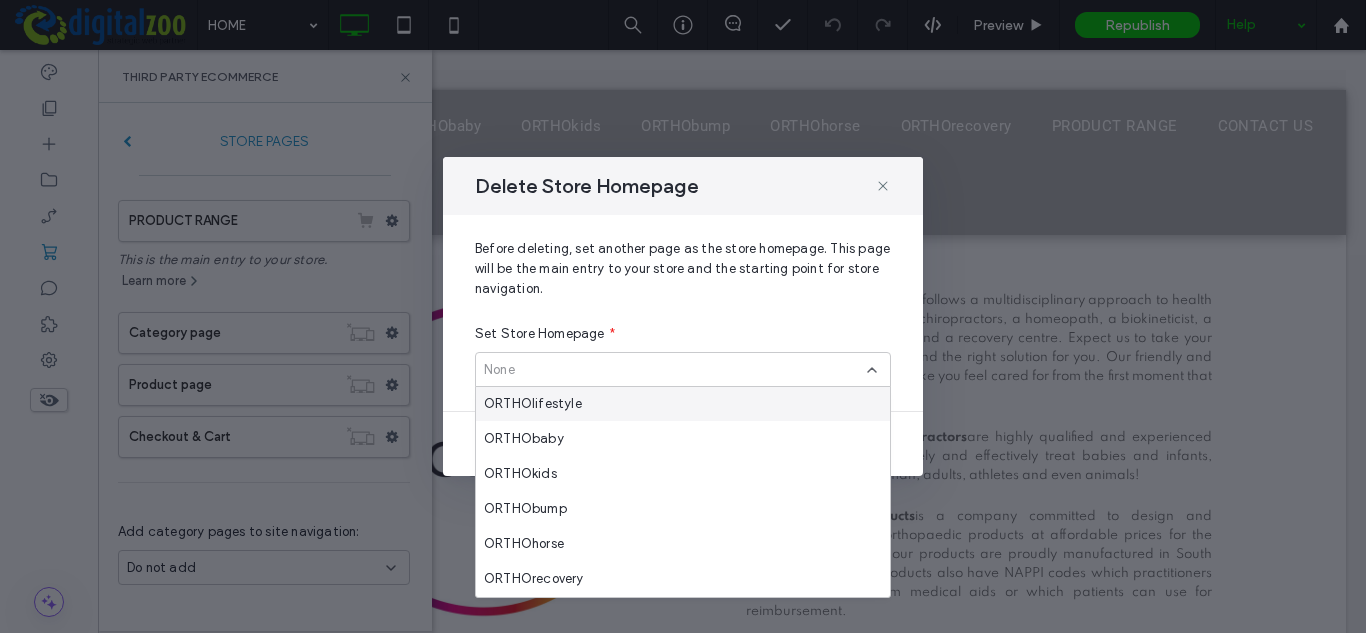 scroll, scrollTop: 0, scrollLeft: 0, axis: both 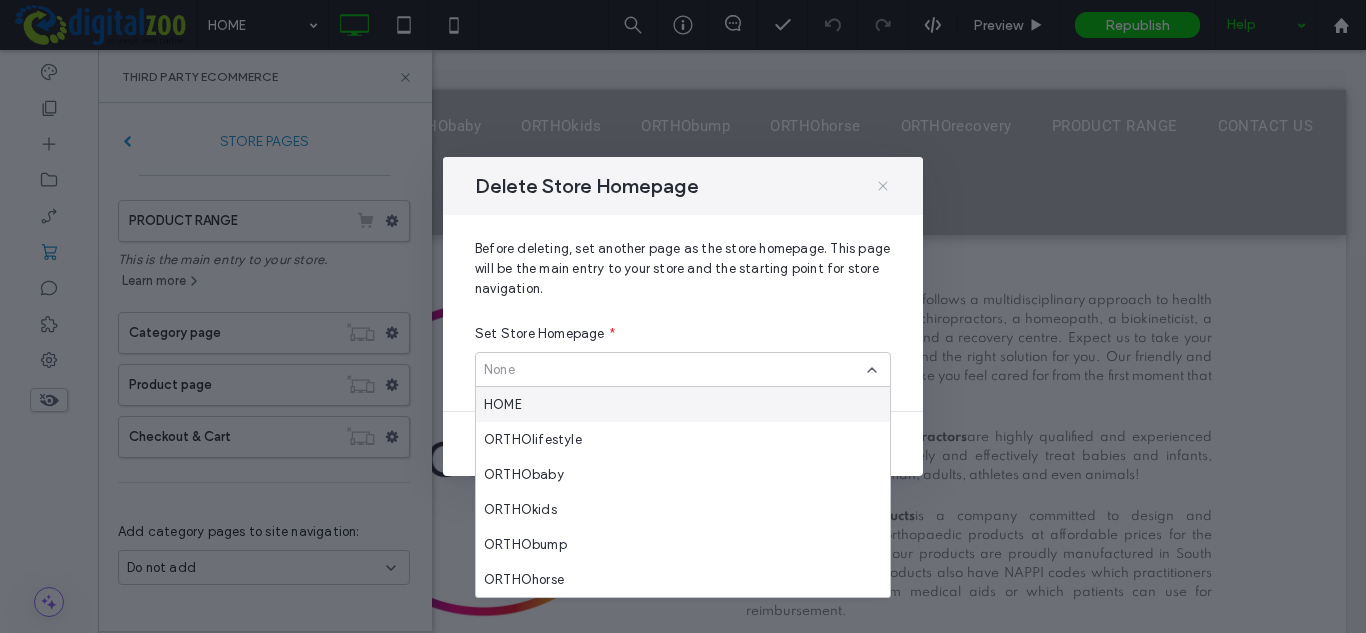 click 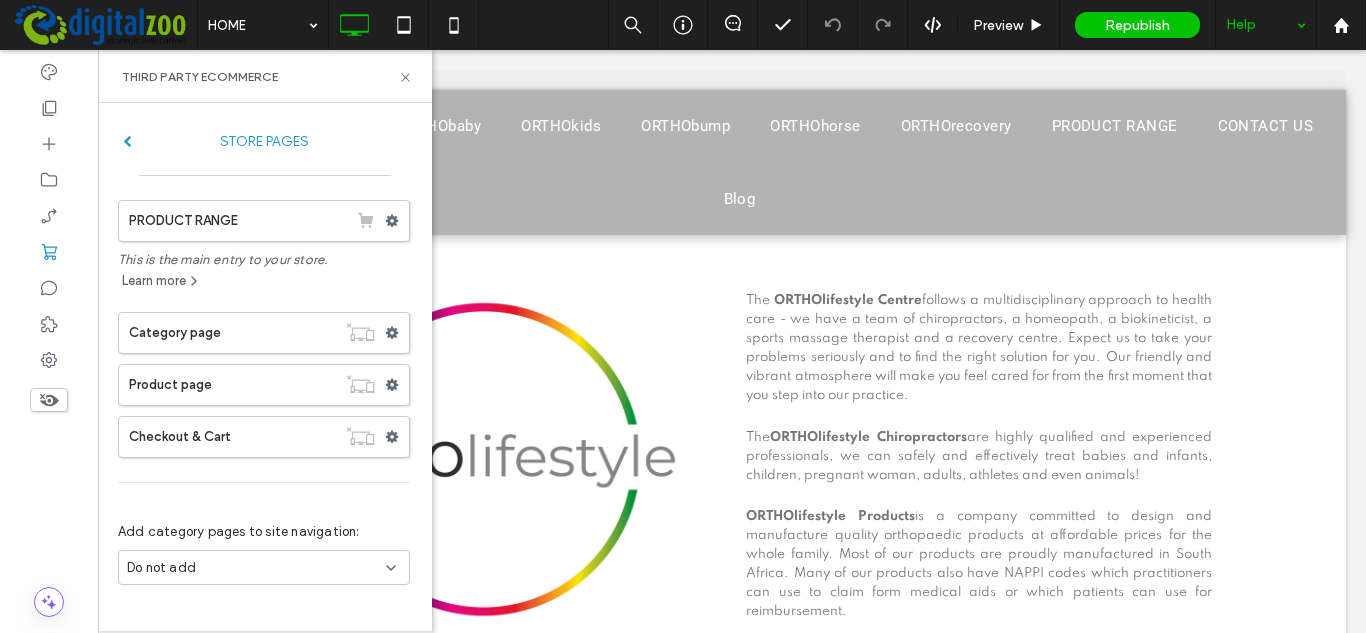 click on "PRODUCT RANGE This is the main entry to your store. Learn more Category page Product page Checkout & Cart" at bounding box center (264, 341) 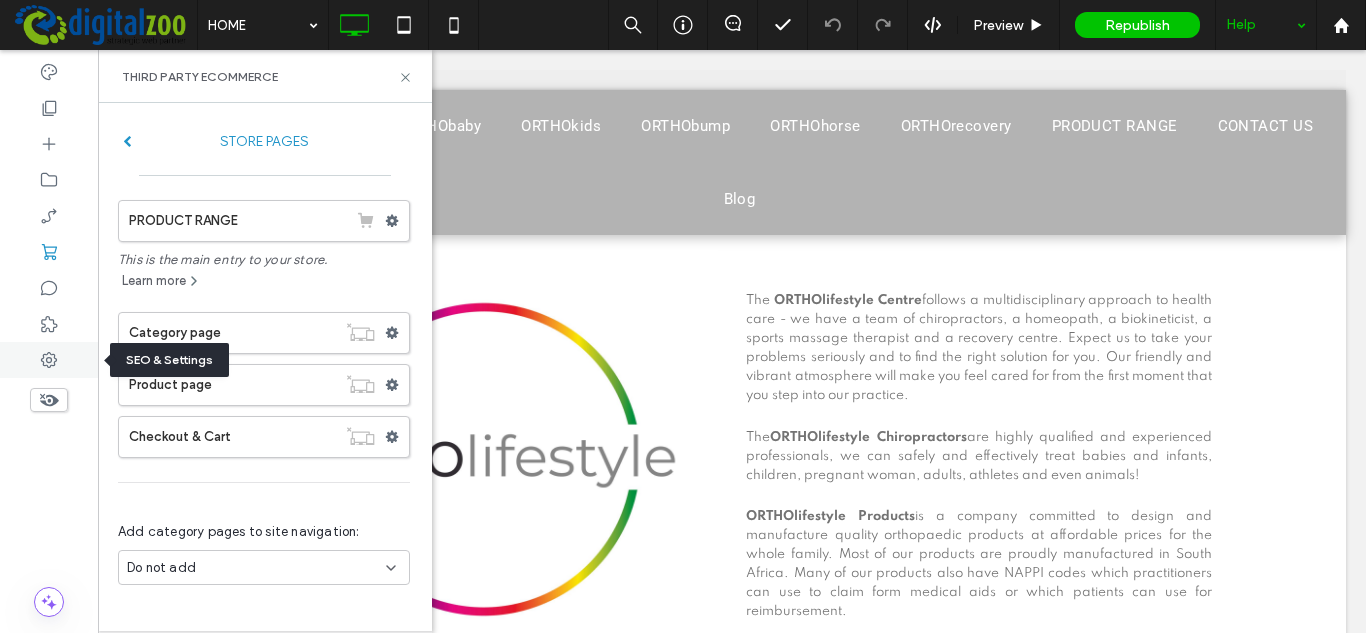 click 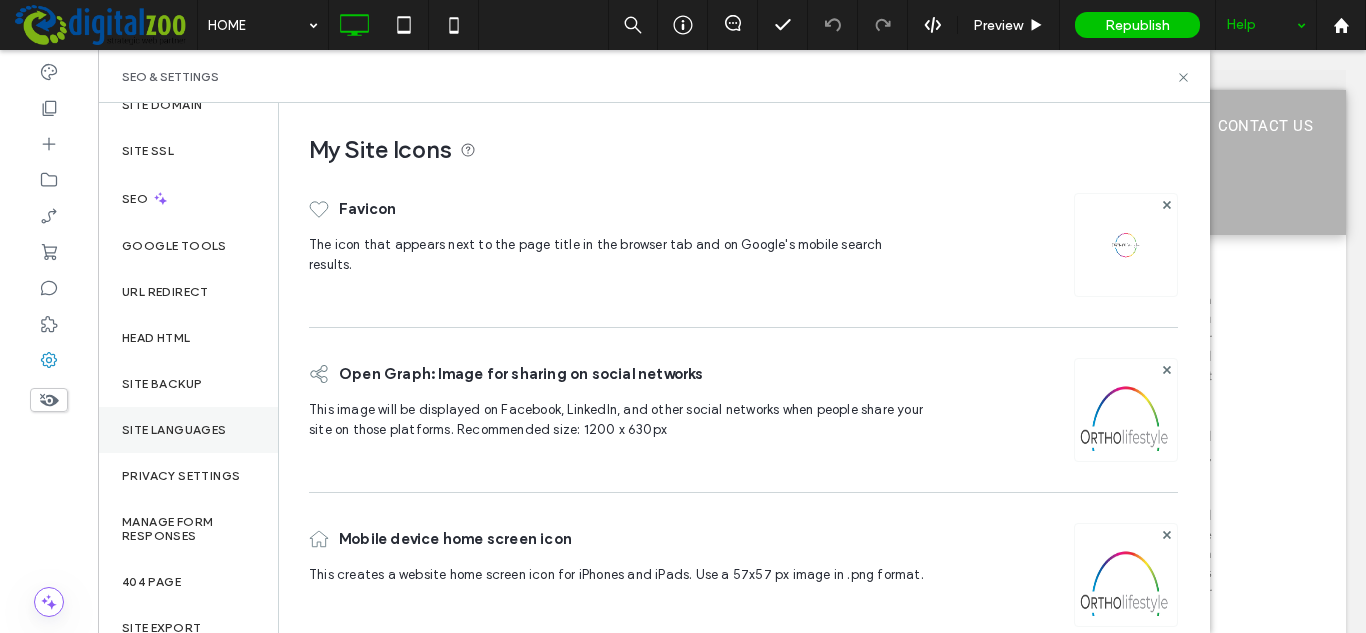 scroll, scrollTop: 0, scrollLeft: 0, axis: both 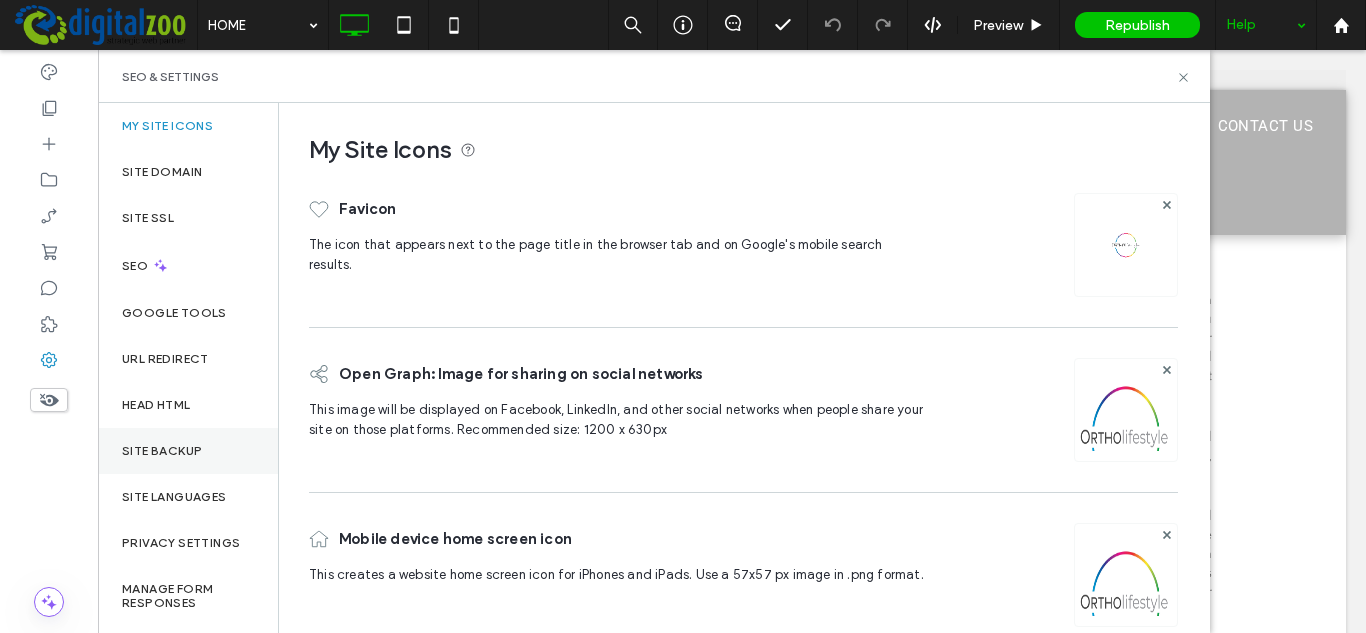 click on "Site Backup" at bounding box center [162, 451] 